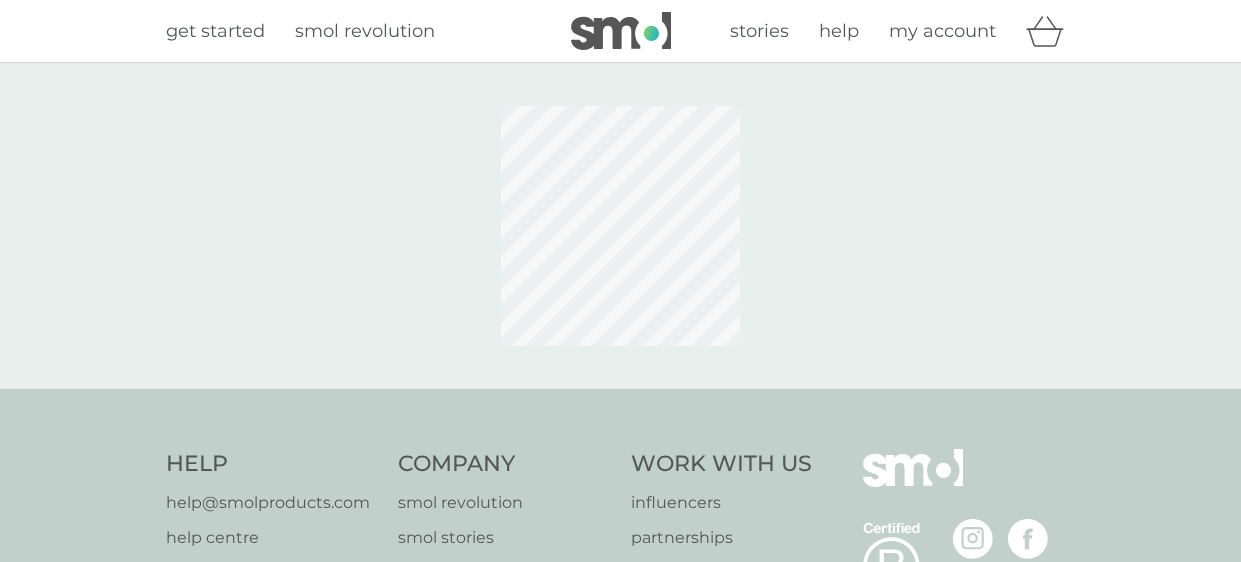 scroll, scrollTop: 0, scrollLeft: 0, axis: both 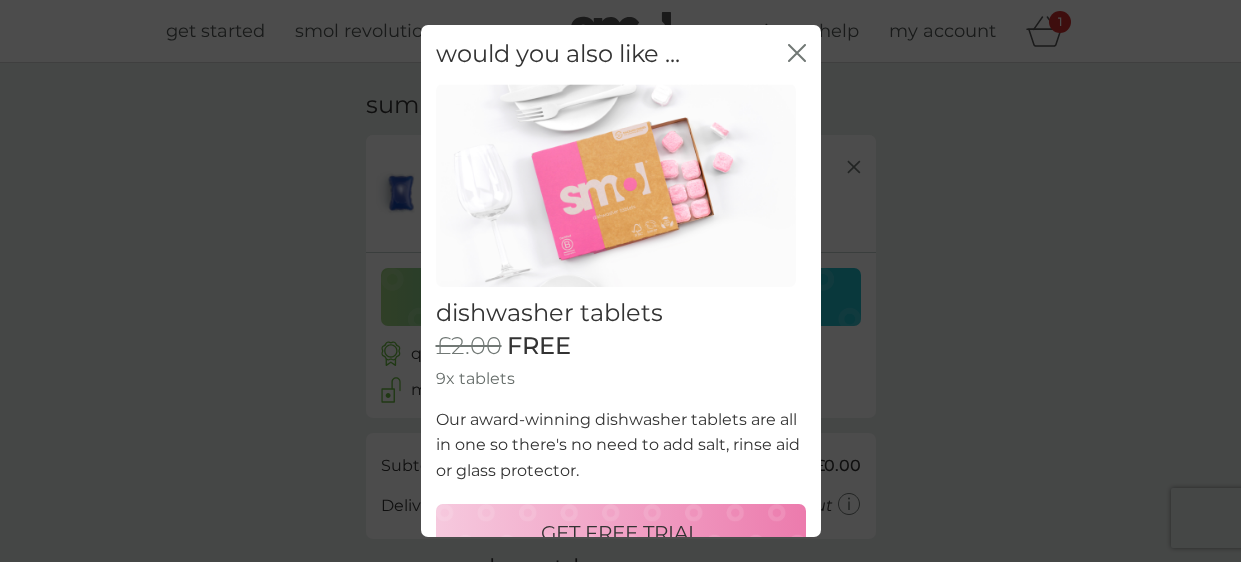 click on "close" 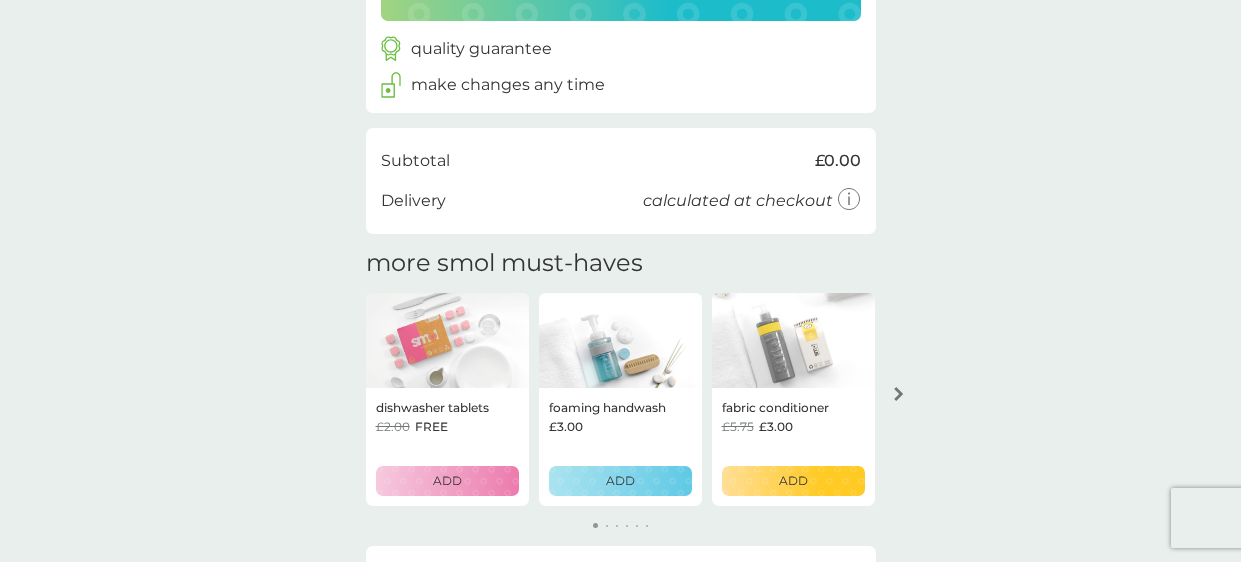 scroll, scrollTop: 306, scrollLeft: 0, axis: vertical 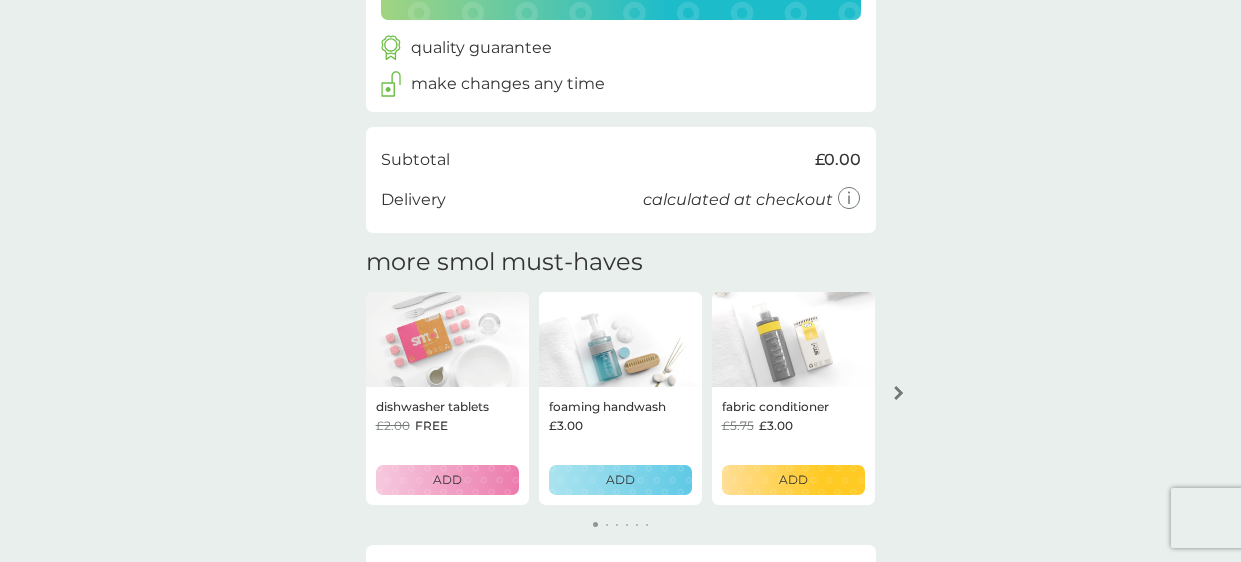 click at bounding box center (620, 340) 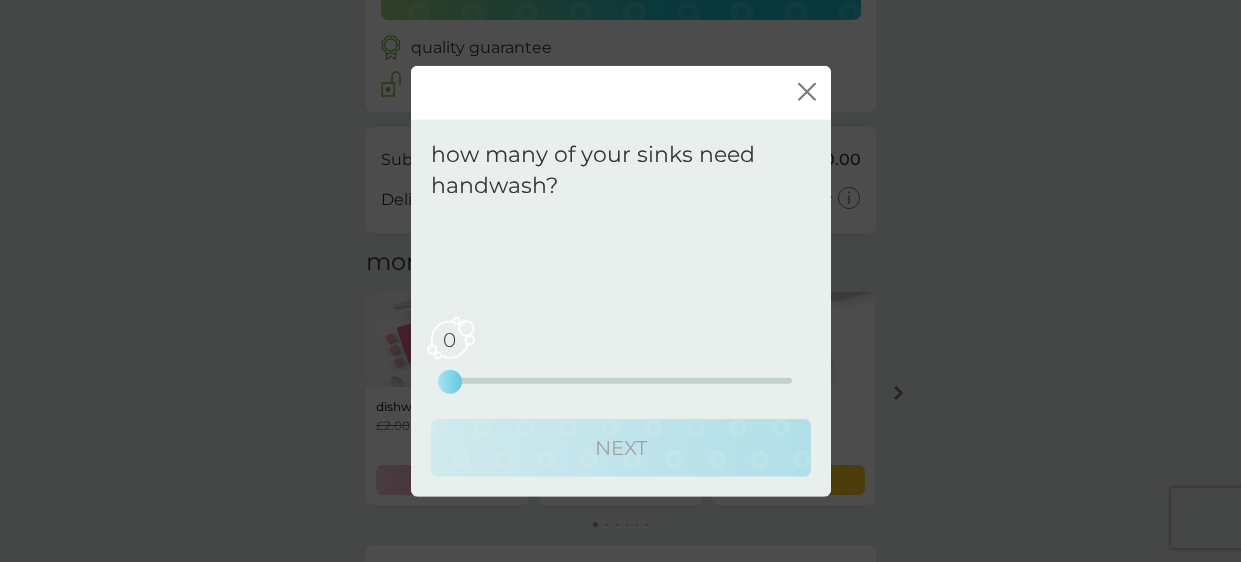click 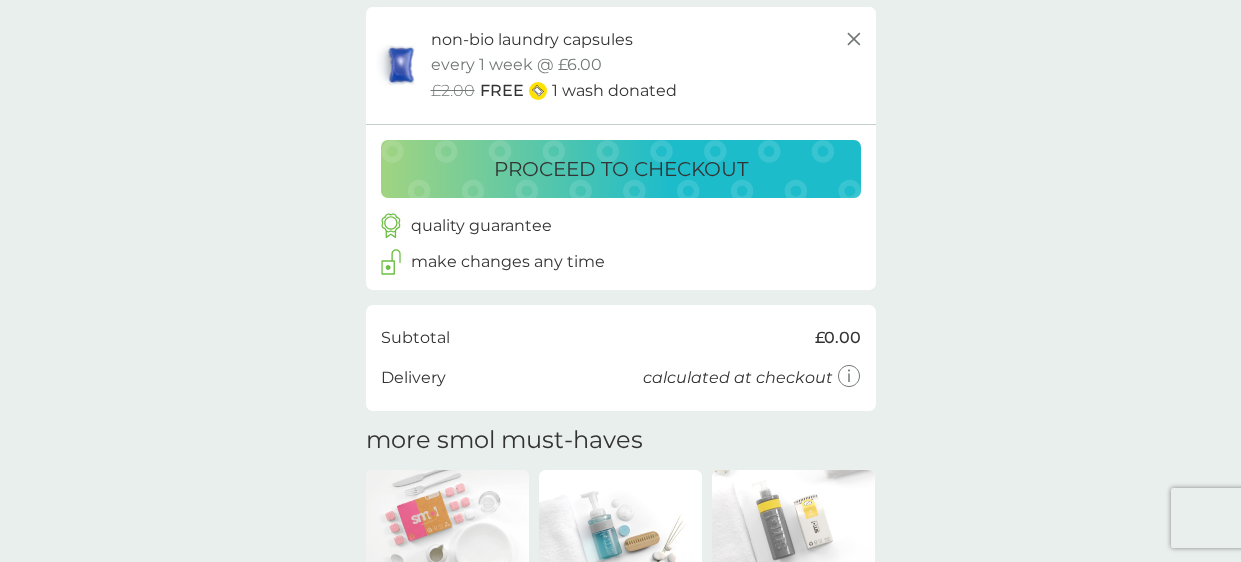 scroll, scrollTop: 0, scrollLeft: 0, axis: both 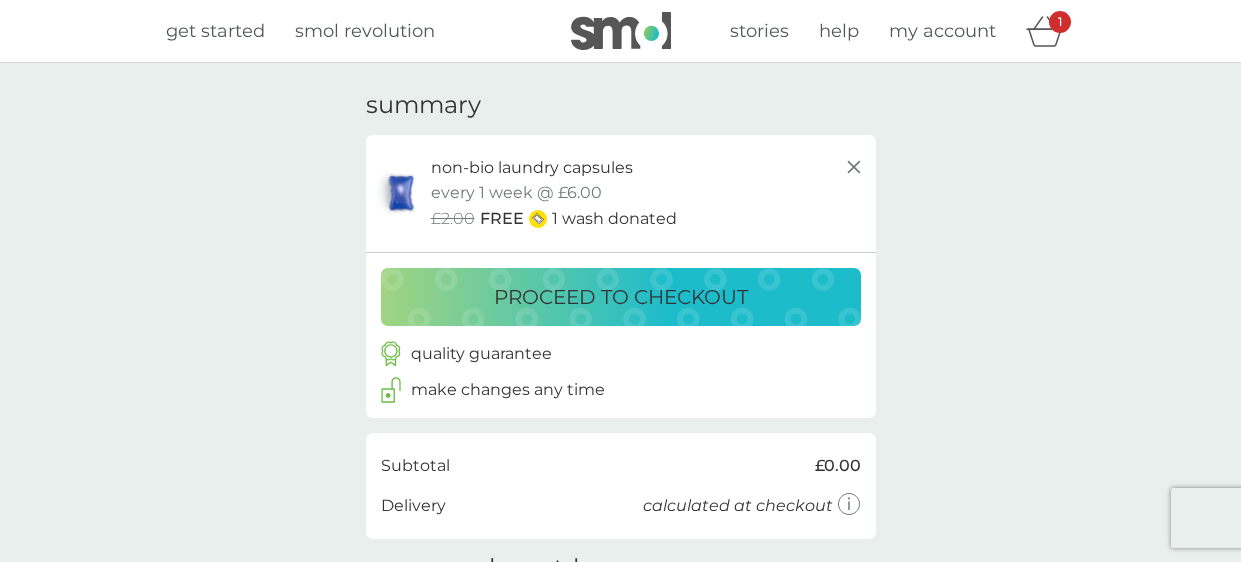 click on "smol revolution" at bounding box center (365, 31) 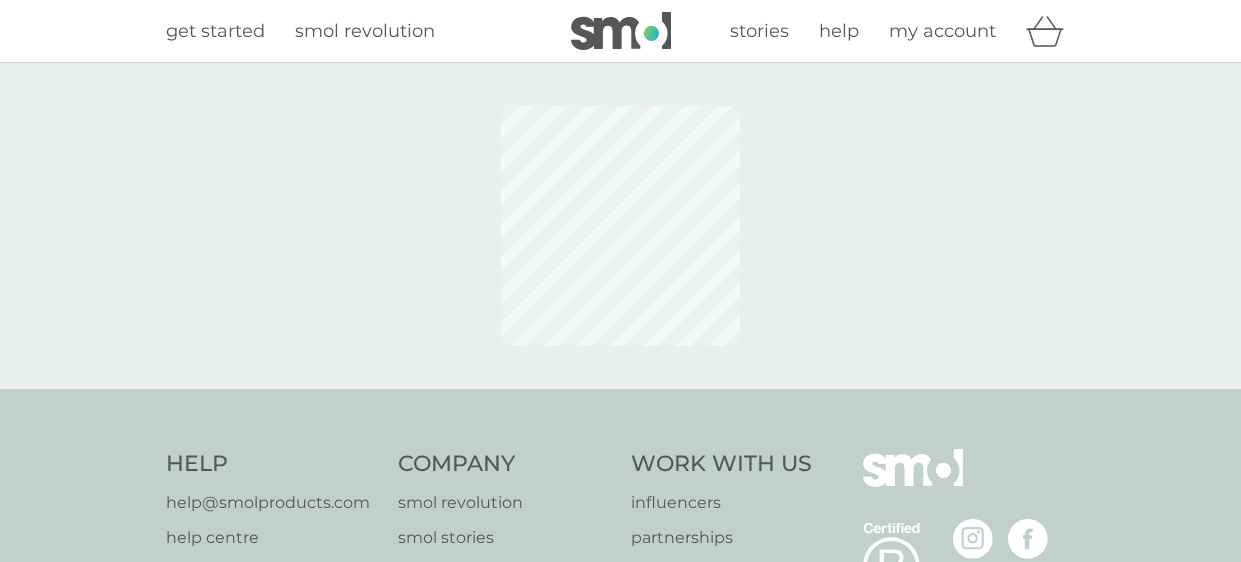 scroll, scrollTop: 0, scrollLeft: 0, axis: both 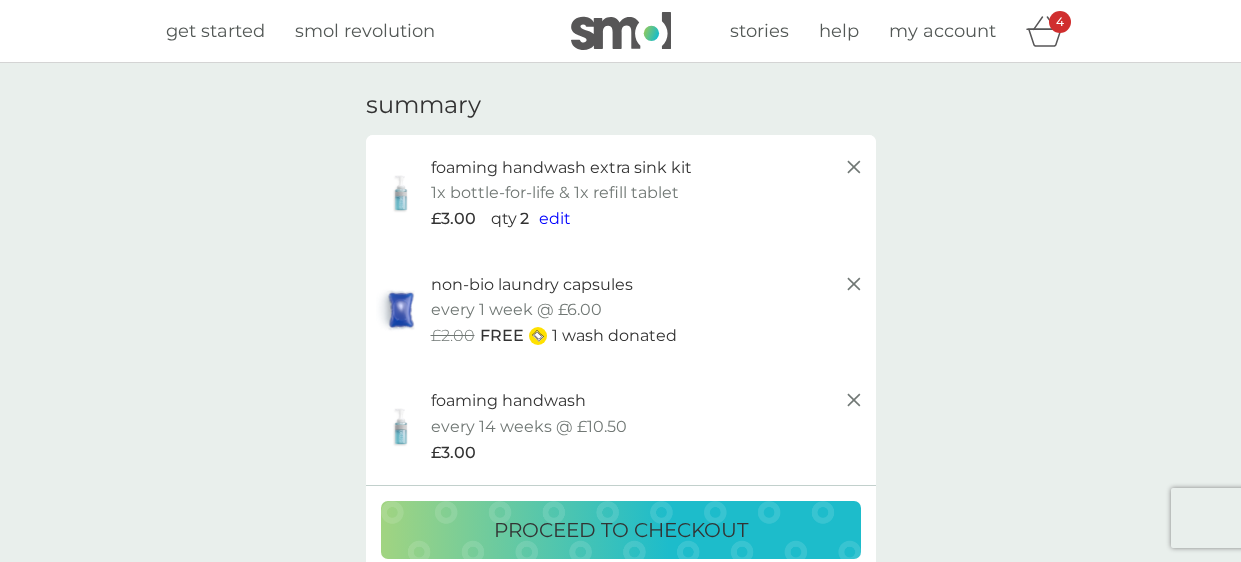 click on "proceed to checkout" at bounding box center [621, 530] 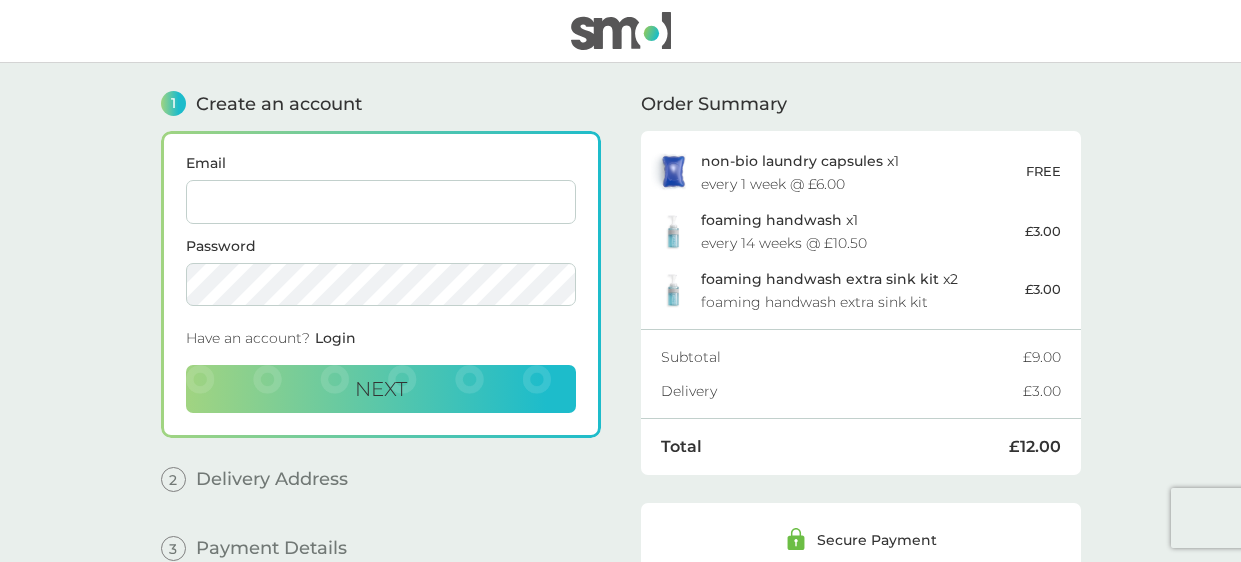 click on "Email" at bounding box center [381, 202] 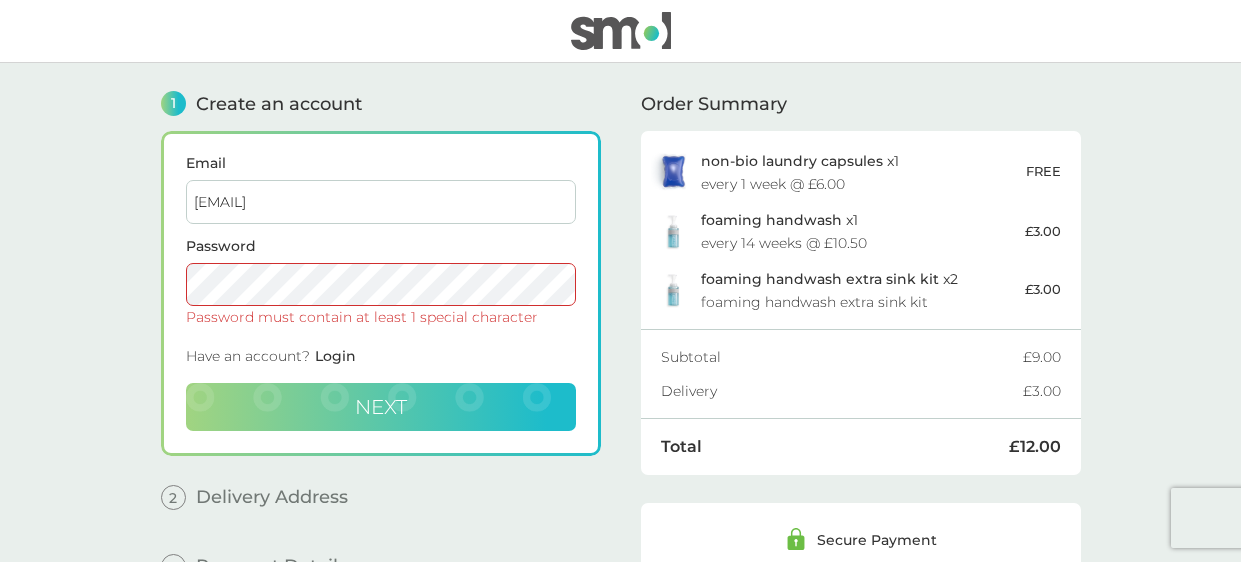 click on "Next" at bounding box center (381, 407) 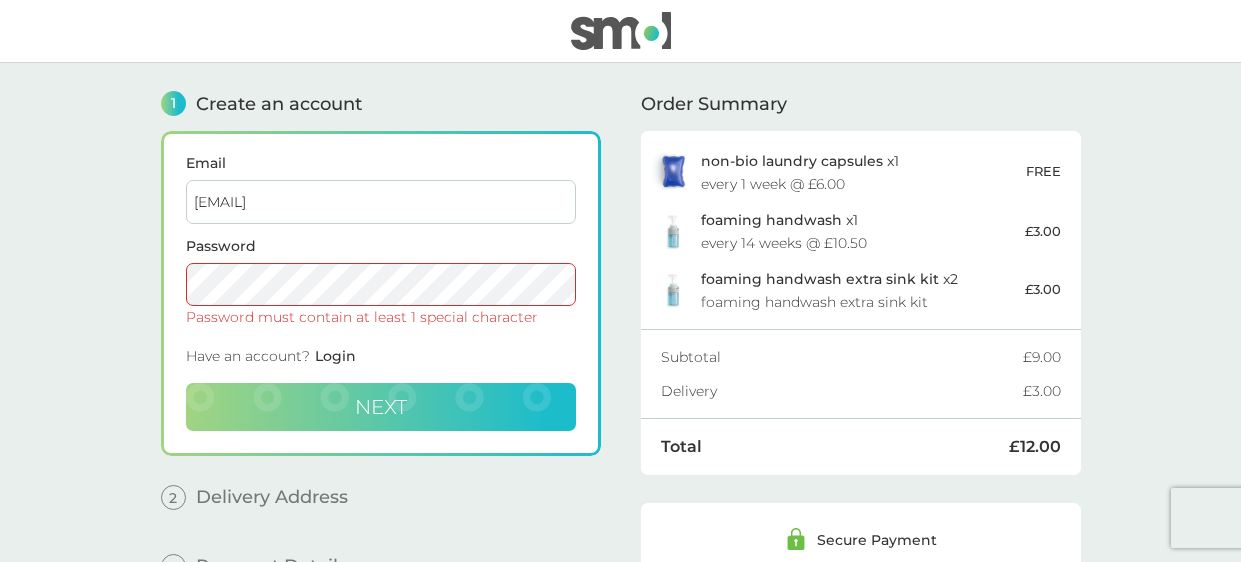 click on "Next" at bounding box center (381, 407) 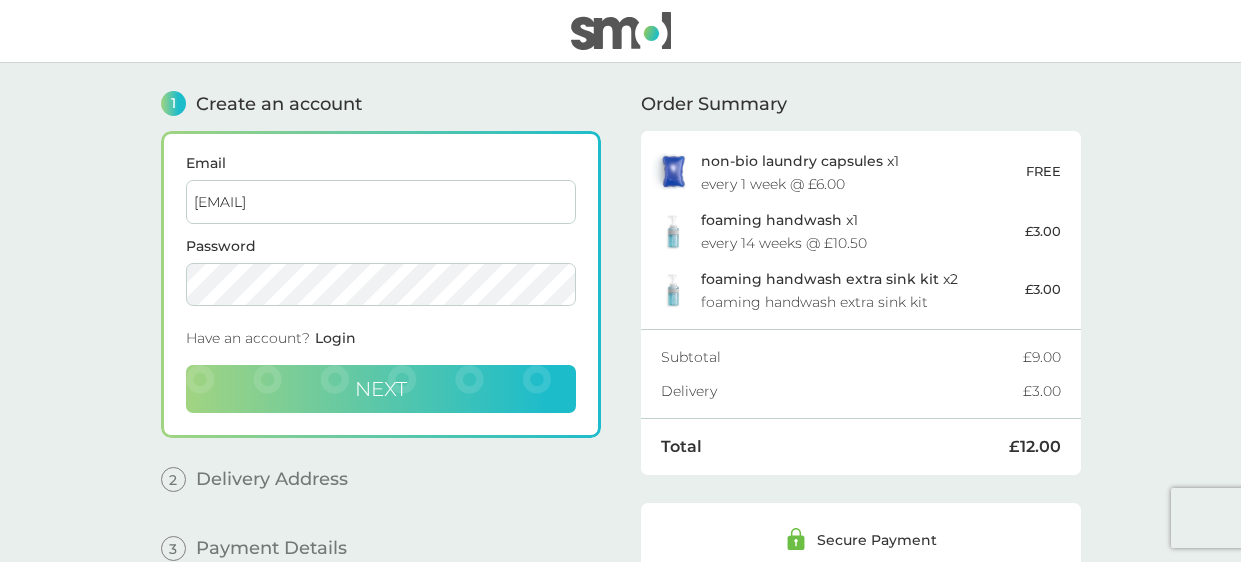 click on "Next" at bounding box center (381, 389) 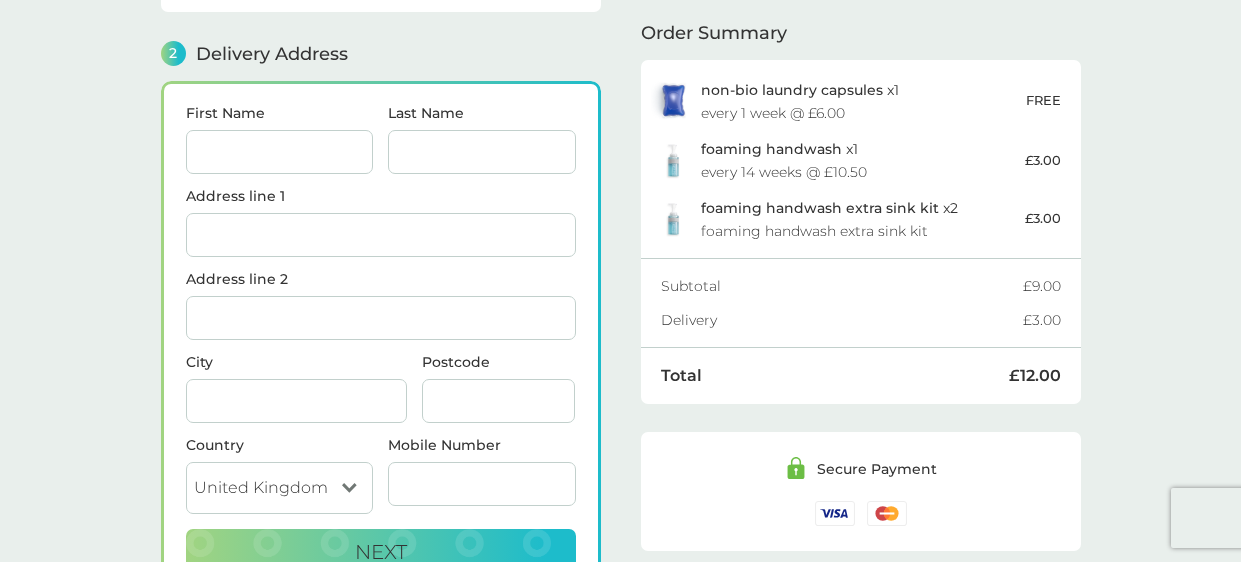 scroll, scrollTop: 245, scrollLeft: 0, axis: vertical 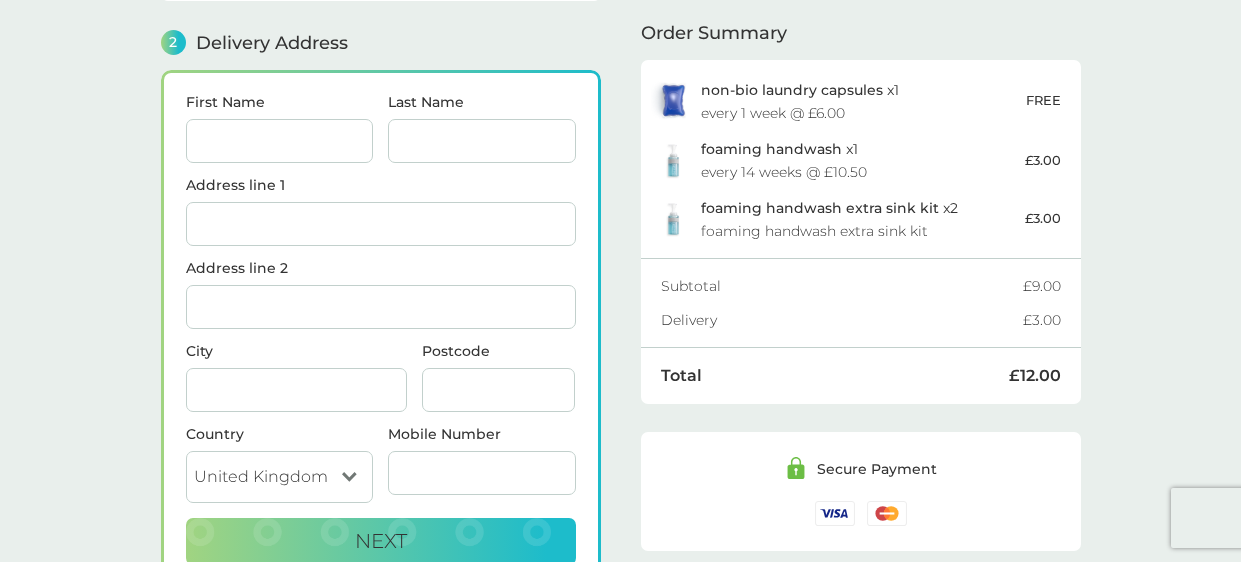 click on "First Name" at bounding box center [280, 141] 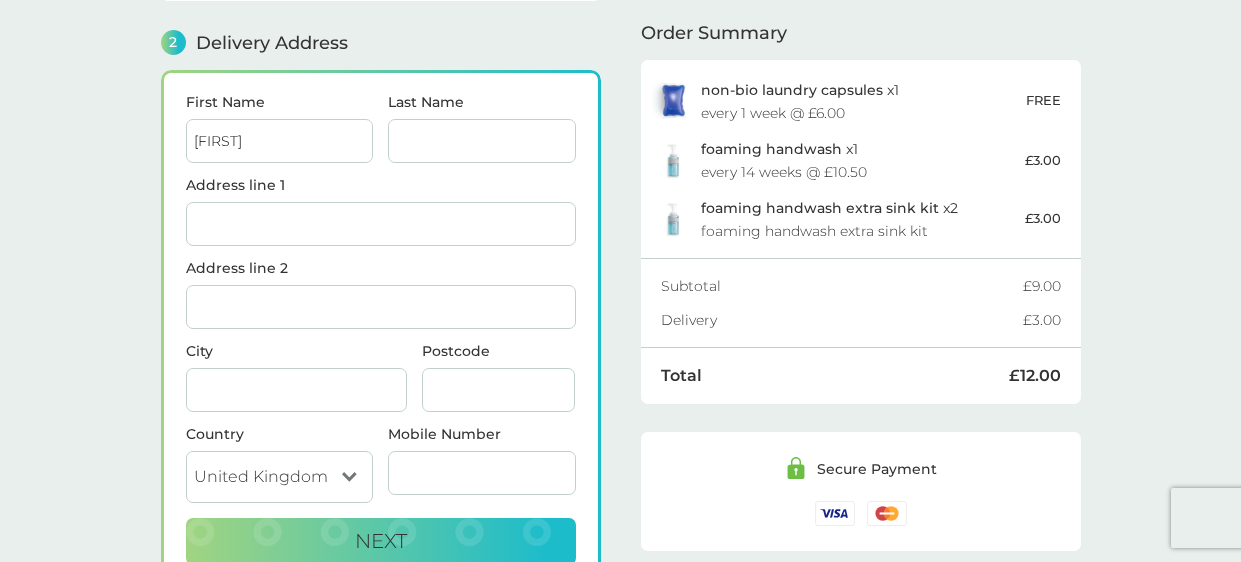 type on "[LAST]" 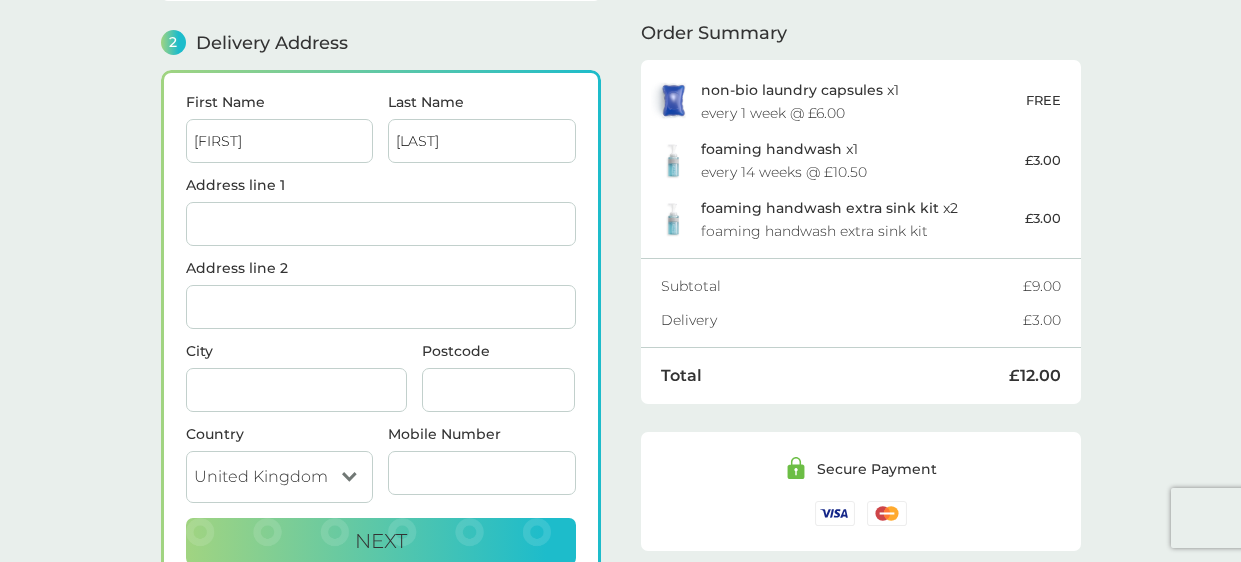 type on "[STREET]" 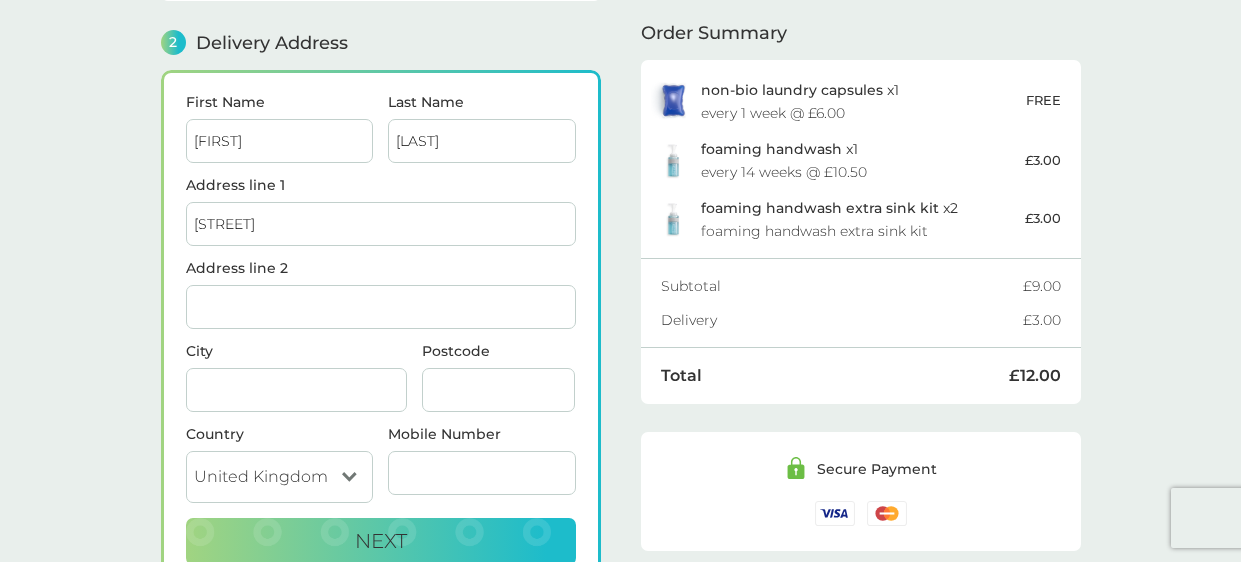 type on "[STREET]" 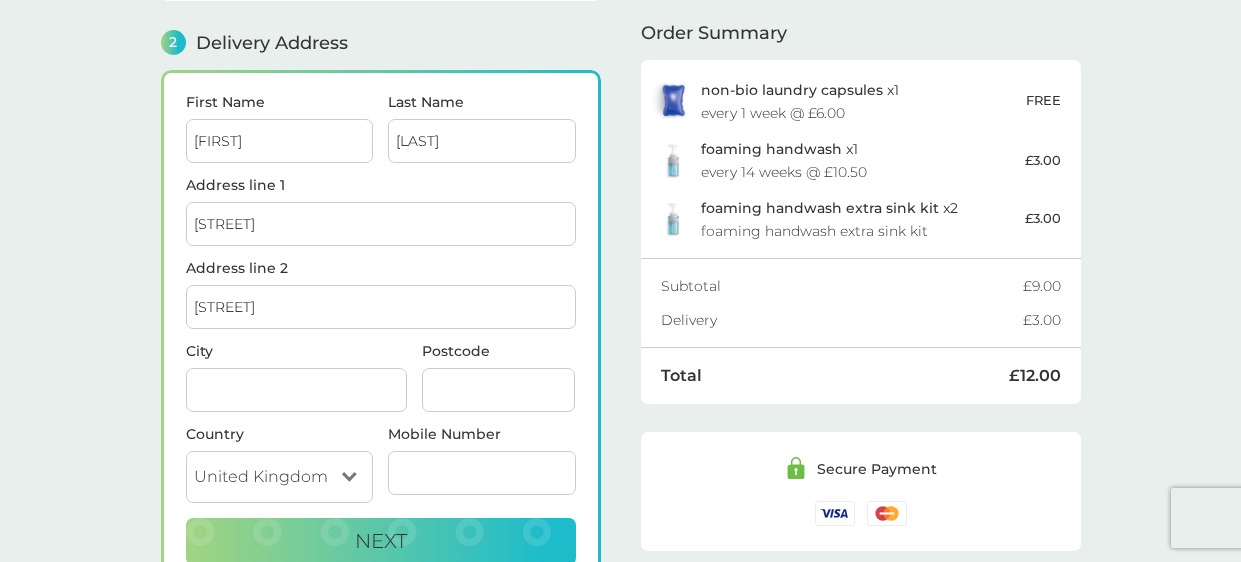 type on "[CITY]" 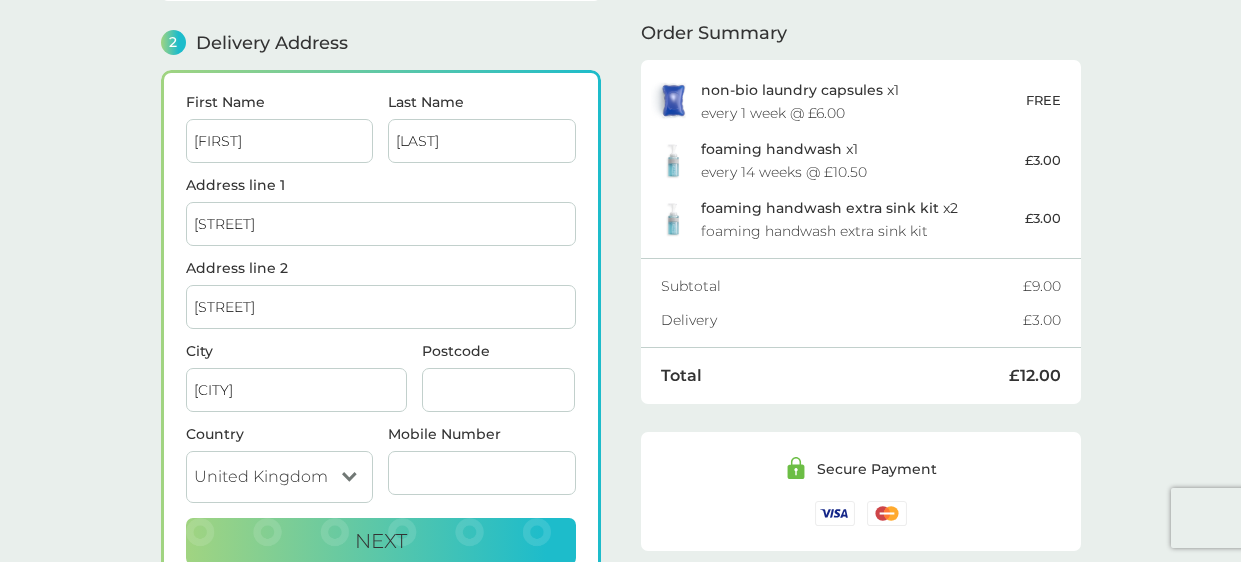 type on "[POSTCODE]" 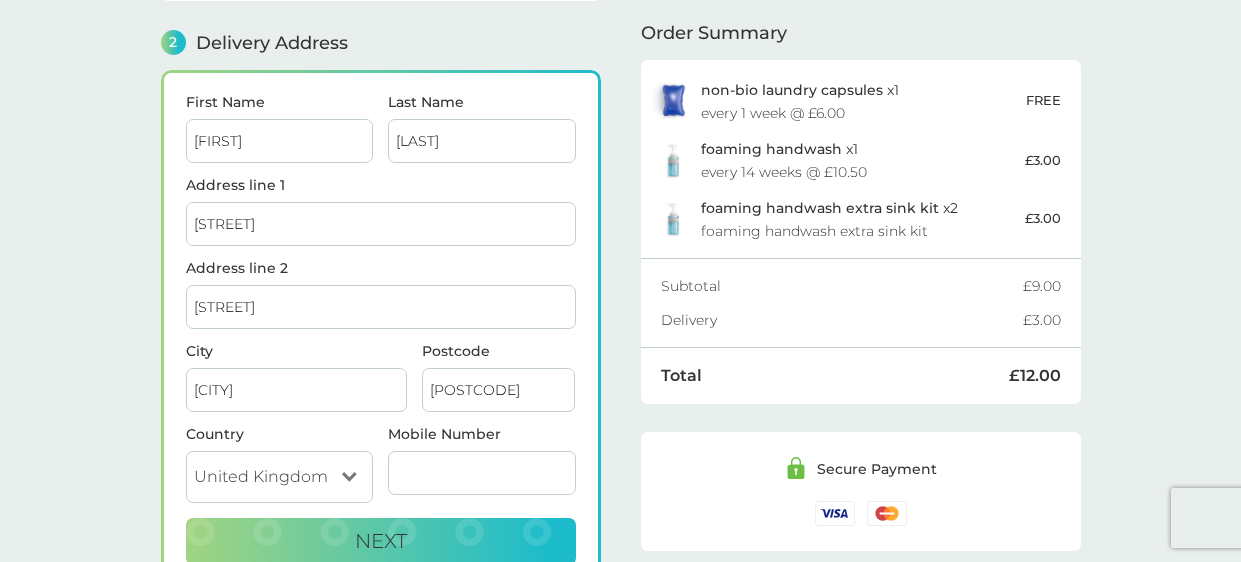 type on "[PHONE]" 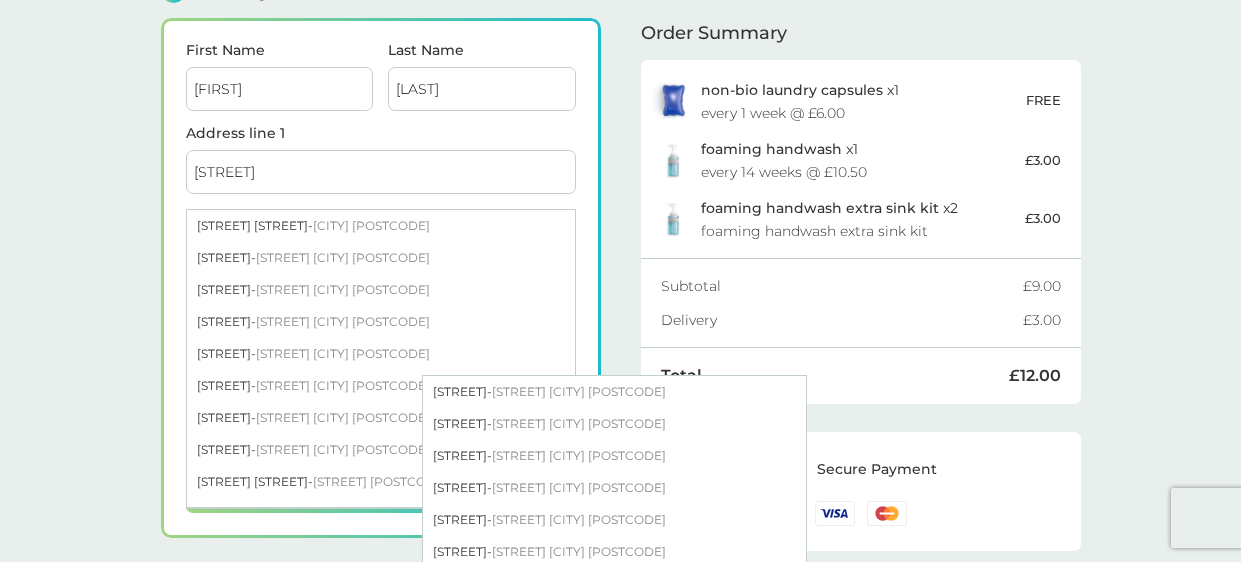 scroll, scrollTop: 298, scrollLeft: 0, axis: vertical 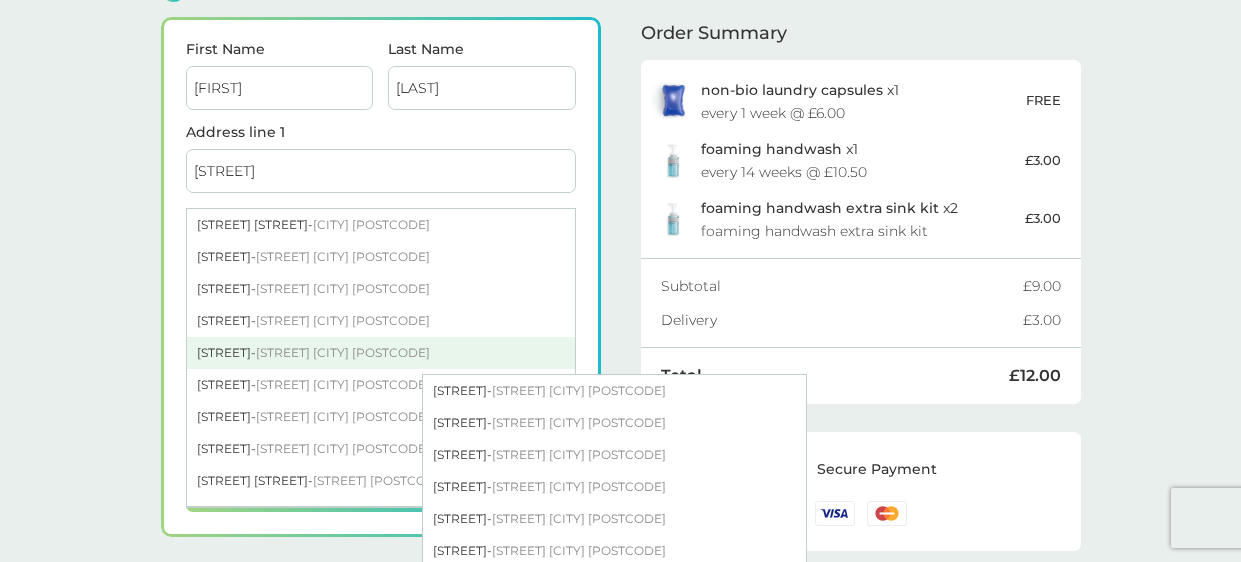 click on "[STREET] [CITY] [POSTCODE]" at bounding box center [343, 352] 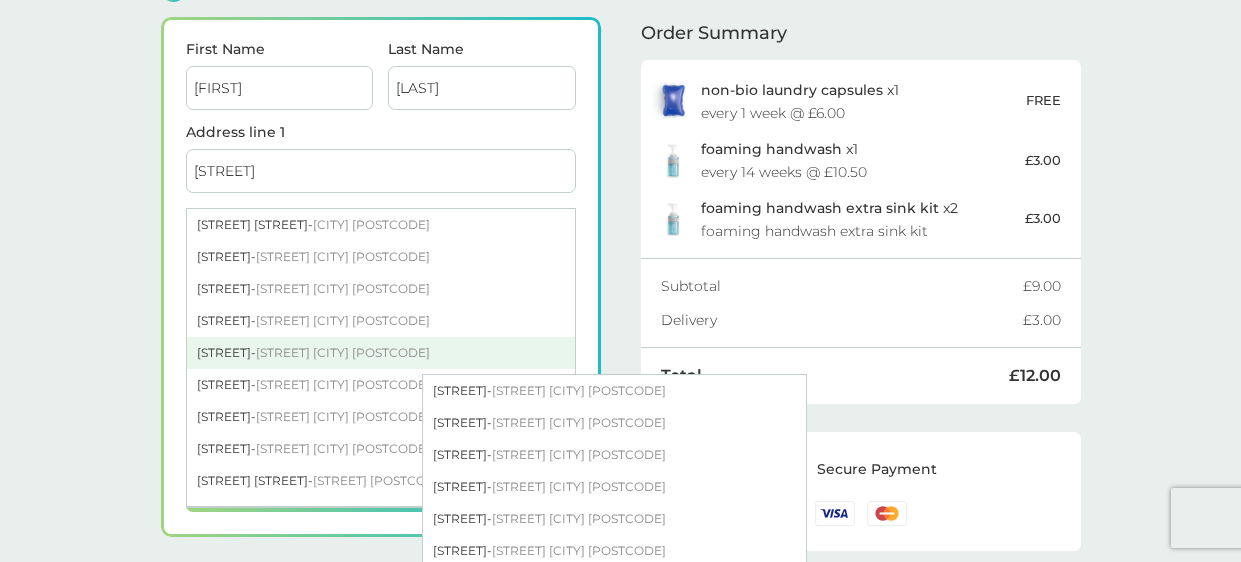 type 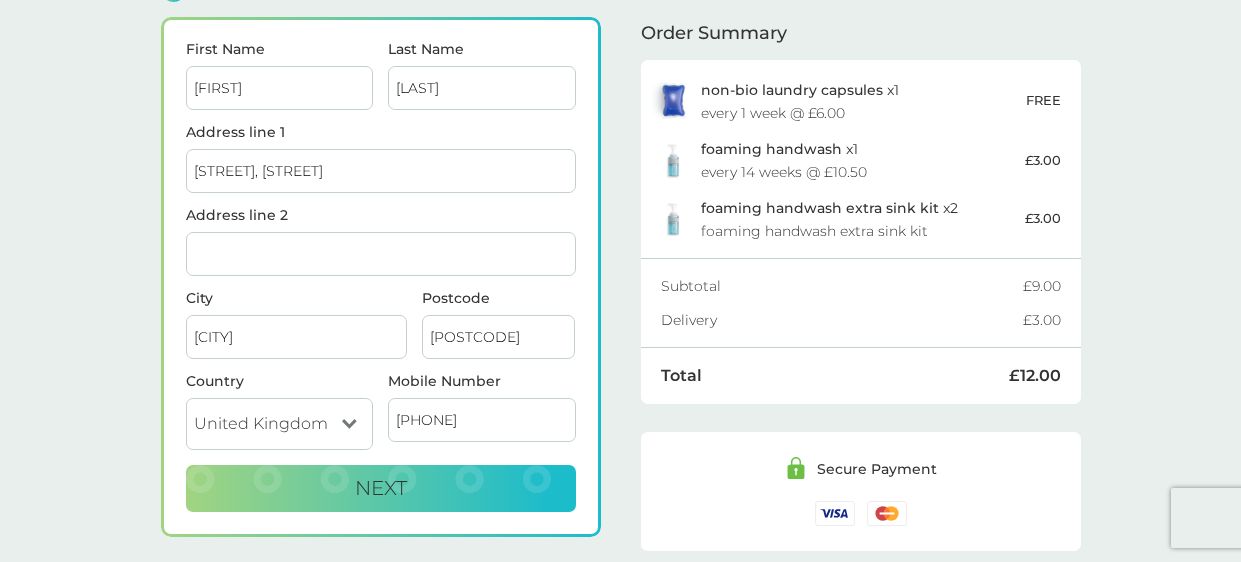 click on "[STREET], [STREET]" at bounding box center (381, 171) 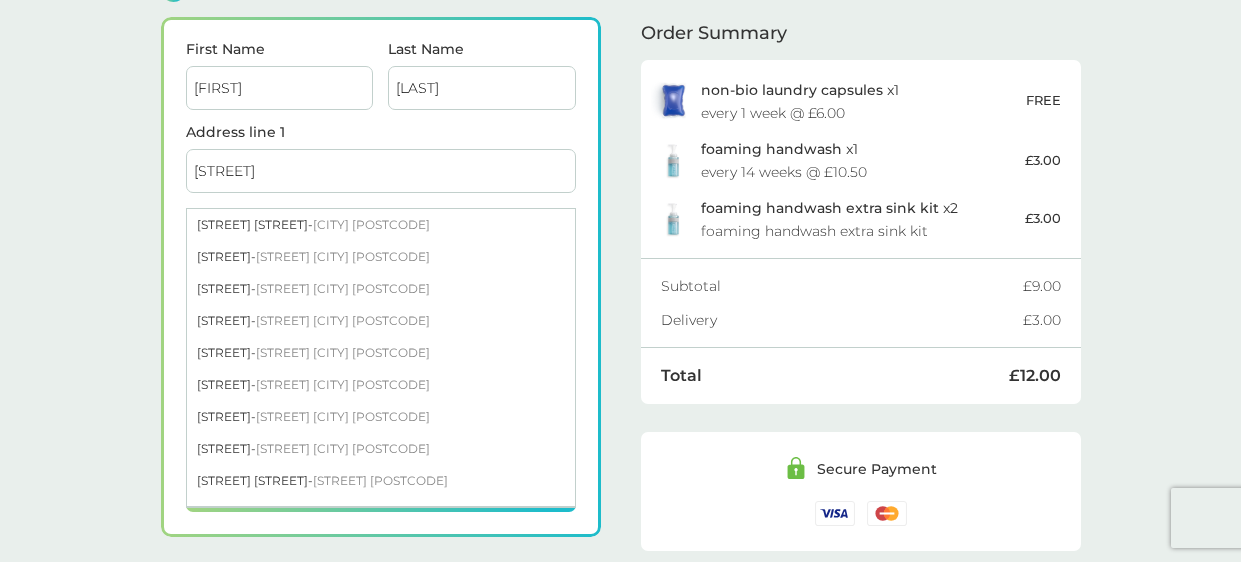 type on "[STREET]" 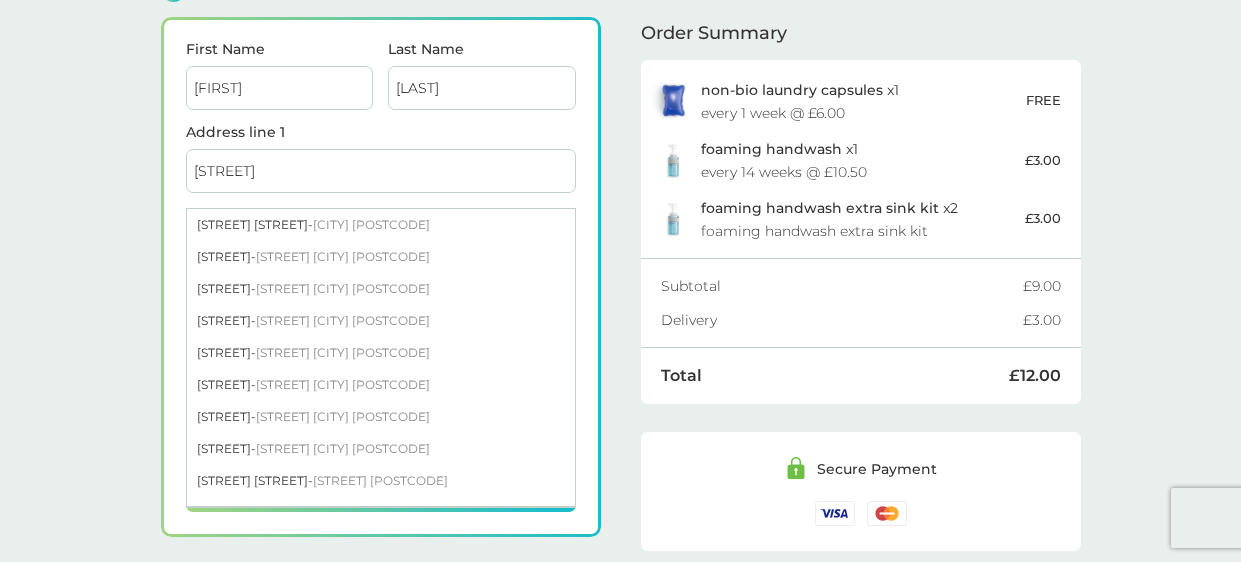 click on "1 Create an account [EMAIL] Edit 2 Delivery Address First Name [FIRST] Last Name [LAST] Address line 1 [STREET] [STREET] [STREET] - [CITY] [POSTCODE] [STREET] - [CITY] [POSTCODE] [STREET] - [CITY] [POSTCODE] [STREET] - [CITY] [POSTCODE] [STREET] - [CITY] [POSTCODE] [STREET] - [CITY] [POSTCODE] [STREET] - [CITY] [POSTCODE] [STREET] [STREET] - [CITY] [POSTCODE] [STREET] - [CITY] - 116 Addresses Address line 2 City [CITY] Postcode [POSTCODE] Country United Kingdom Jersey Guernsey Isle of Man Mobile Number [PHONE] Next 3 Payment Details Billing Address Same as delivery address - Discount Code click here to enter I accept the Terms of Service and Privacy Policy.
PLACE ORDER  -   £12.00 Order Summary non-bio laundry capsules   x 1 every 1 week @ £6.00 FREE foaming handwash   x 1 every 14 weeks @ £10.50 £3.00   x 2 £3.00 Subtotal" at bounding box center (620, 200) 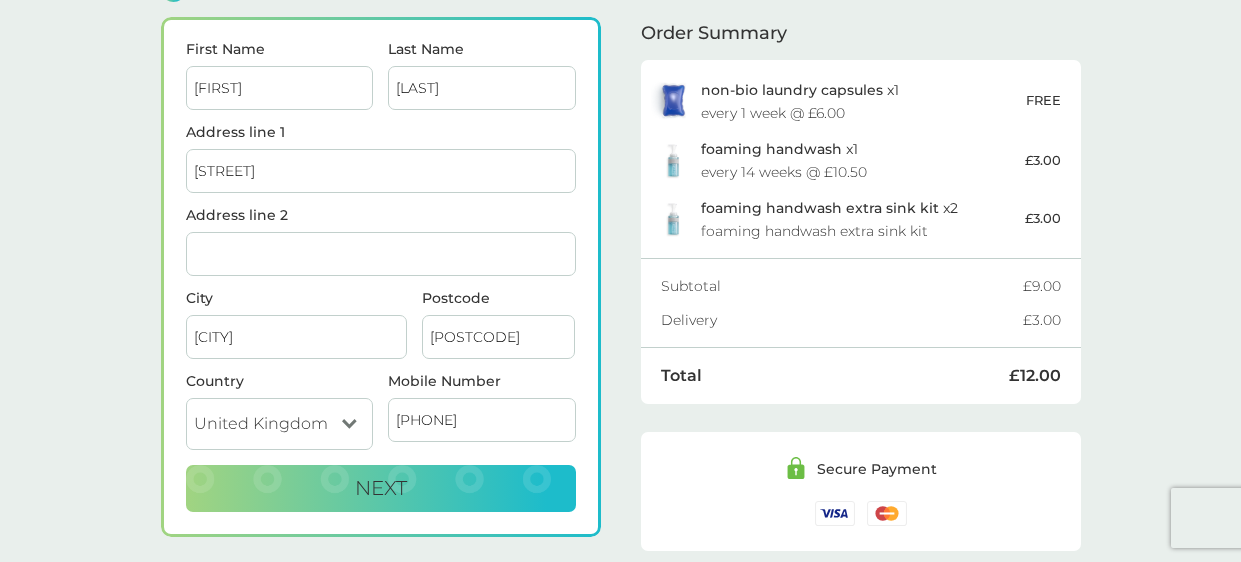 click on "Address line 2" at bounding box center (381, 254) 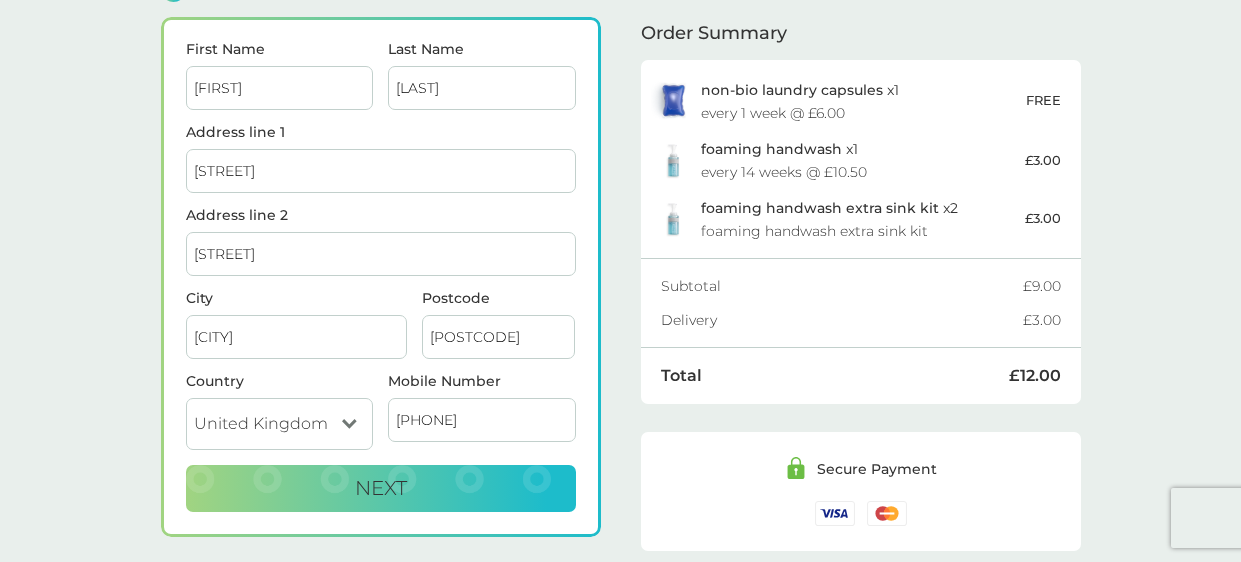 type on "[STREET]" 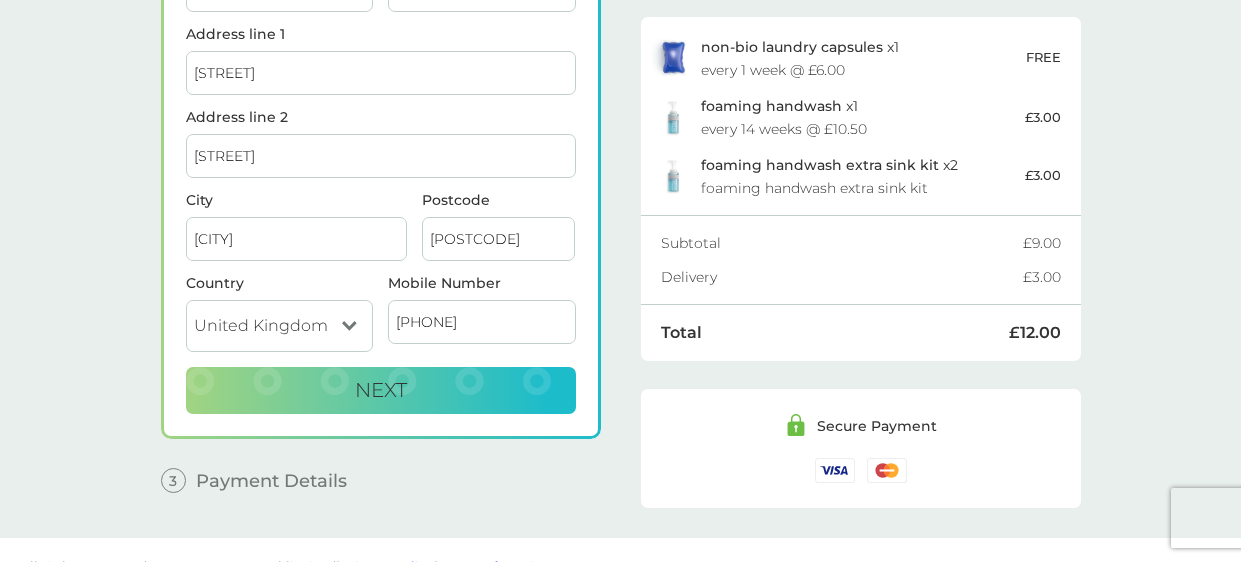 scroll, scrollTop: 397, scrollLeft: 0, axis: vertical 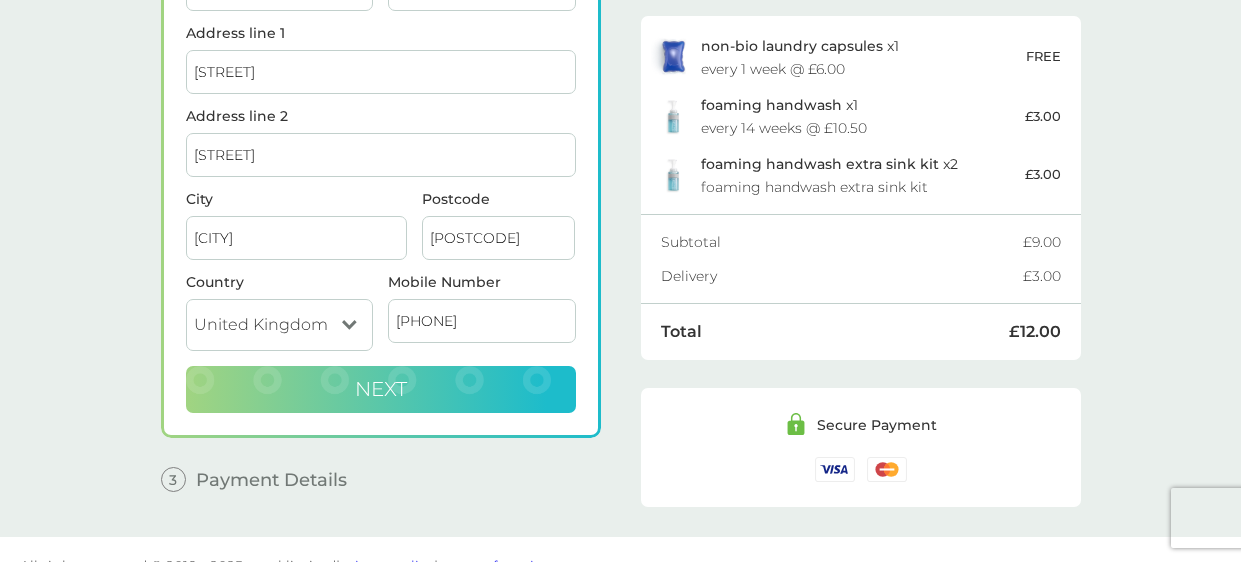click on "Next" at bounding box center [381, 389] 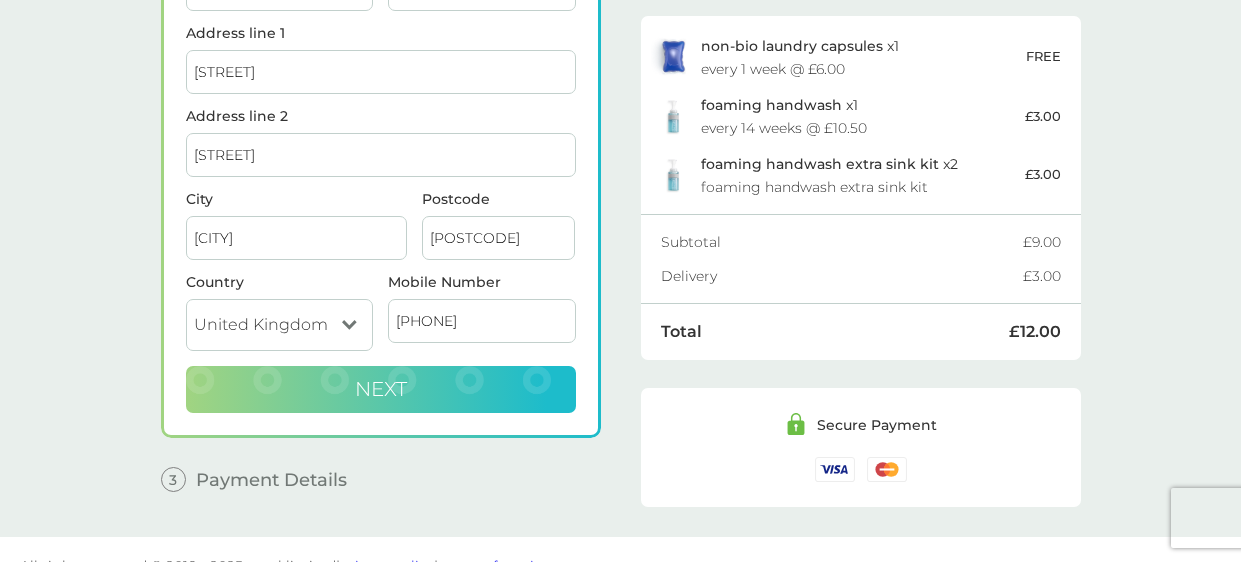 checkbox on "true" 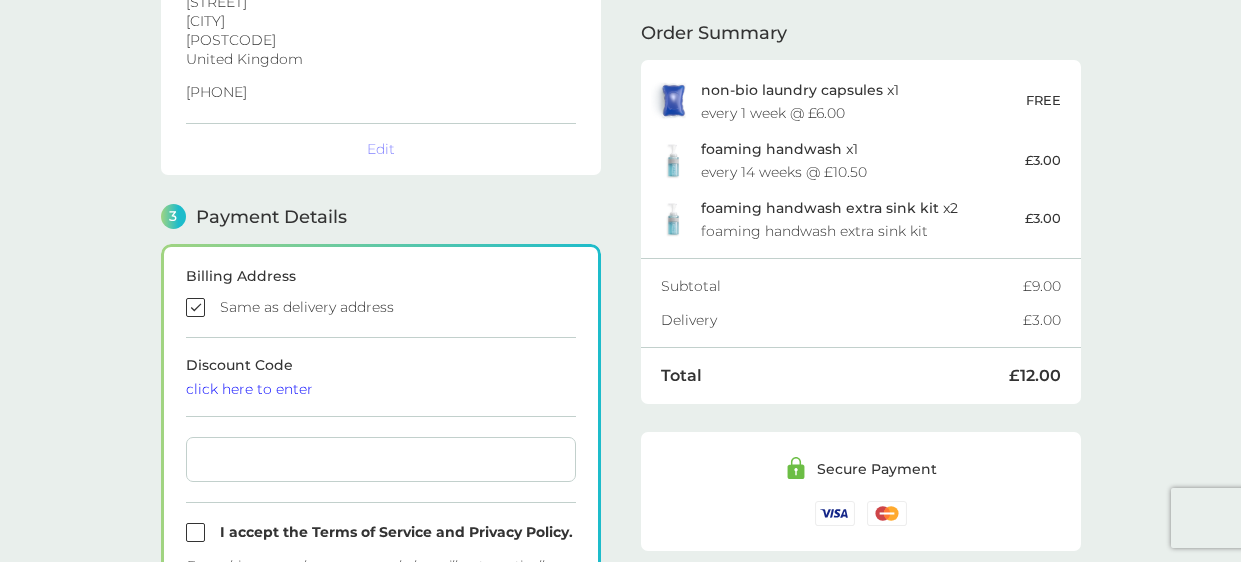 scroll, scrollTop: 570, scrollLeft: 0, axis: vertical 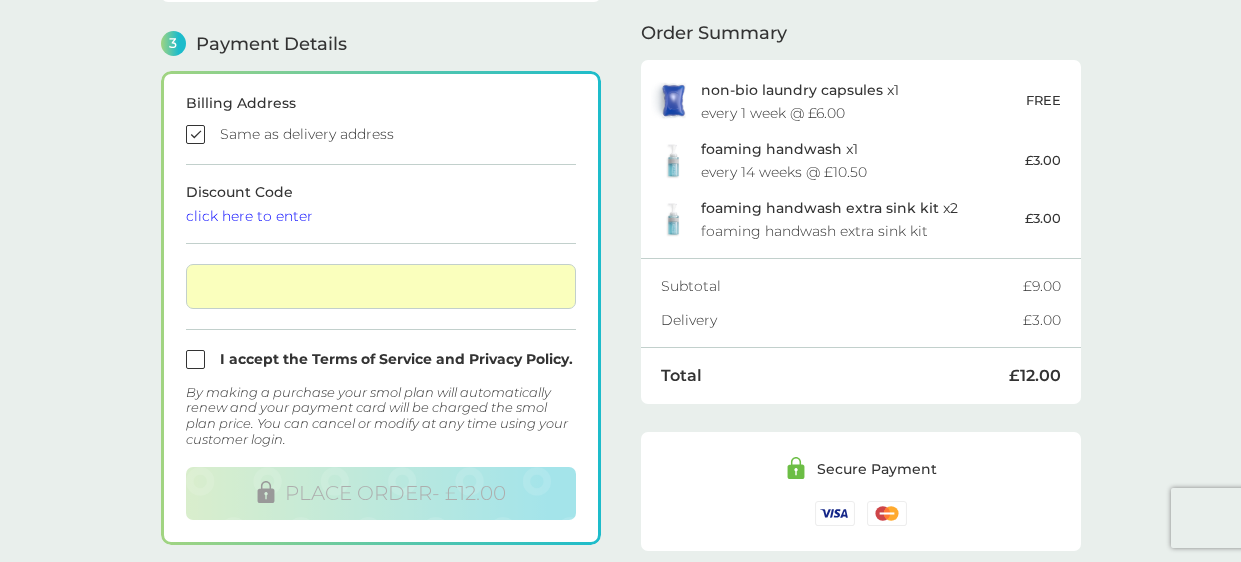click at bounding box center [381, 359] 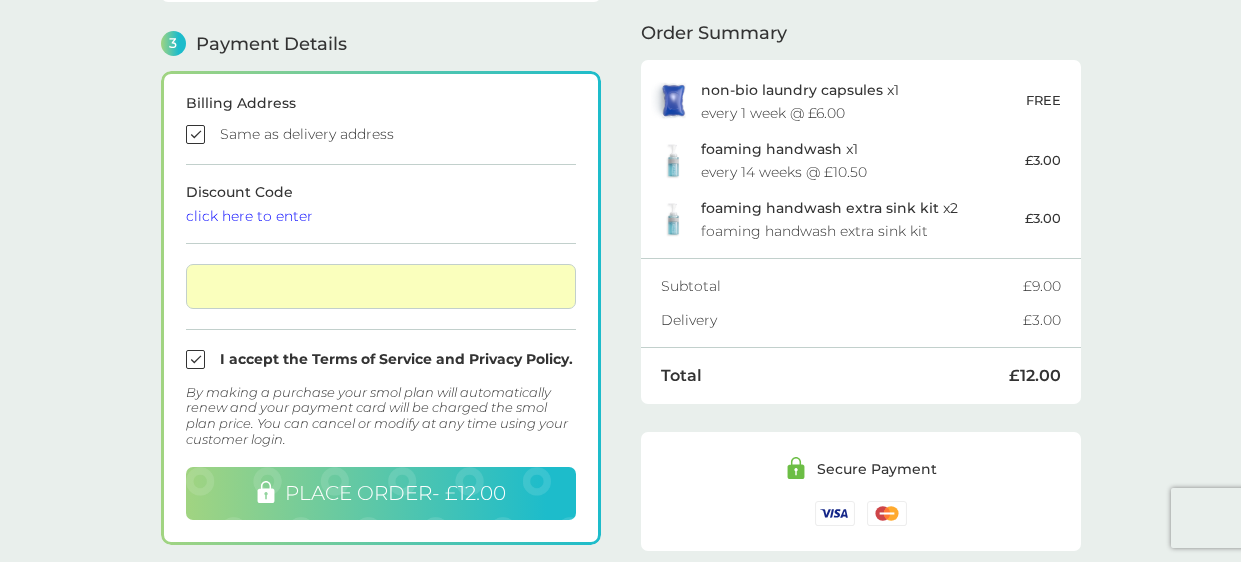 click on "PLACE ORDER  -   £12.00" at bounding box center [395, 493] 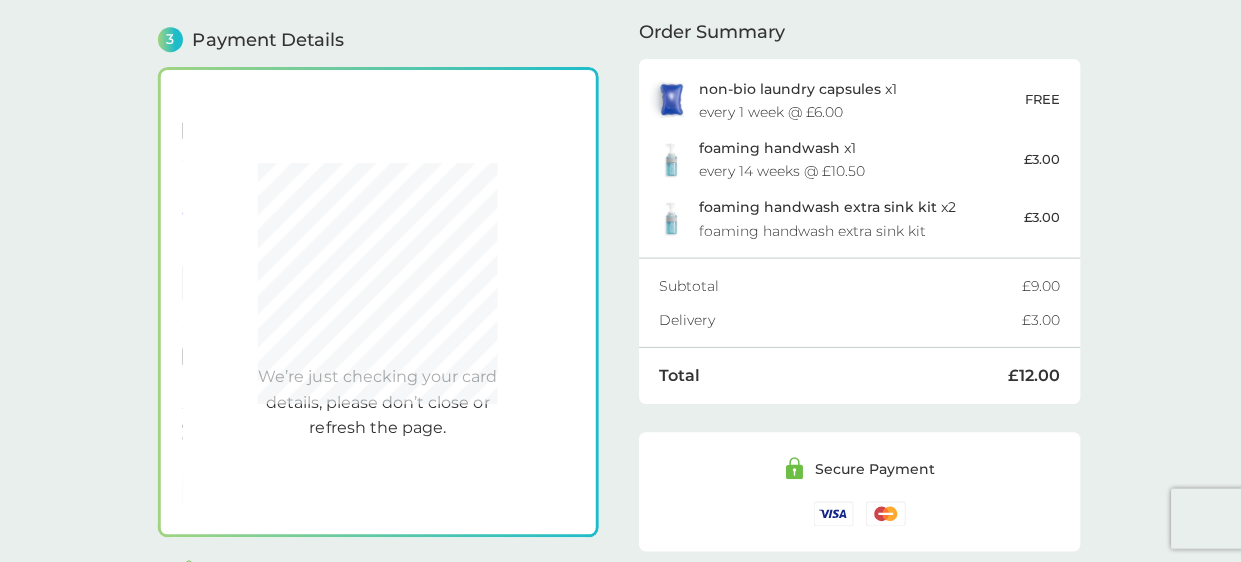 scroll, scrollTop: 575, scrollLeft: 0, axis: vertical 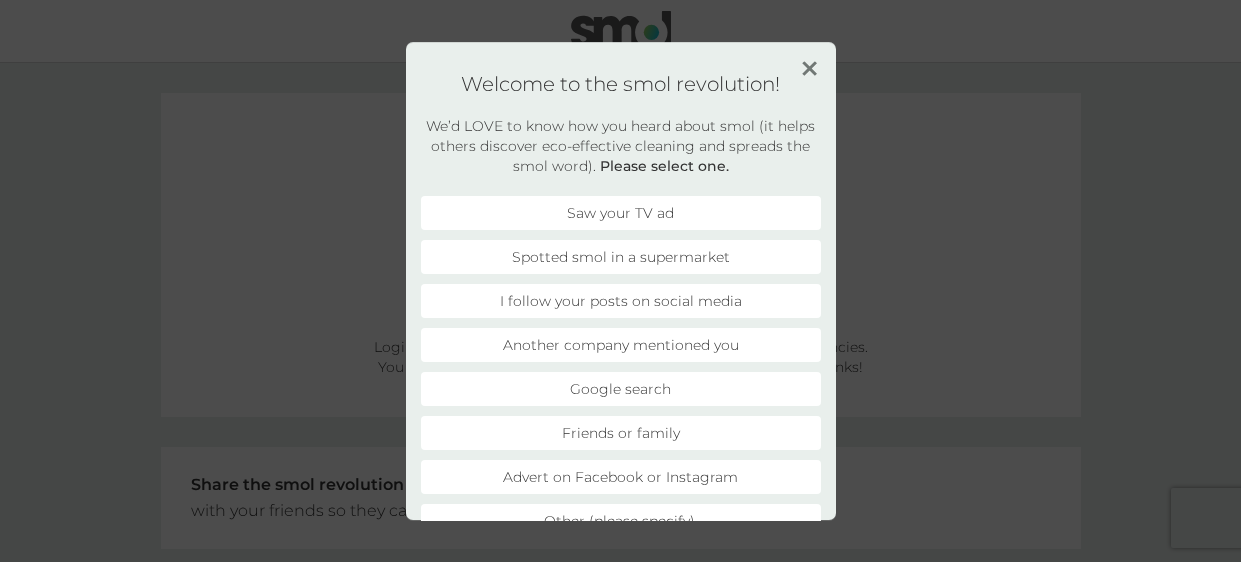 click on "Friends or family" at bounding box center (621, 433) 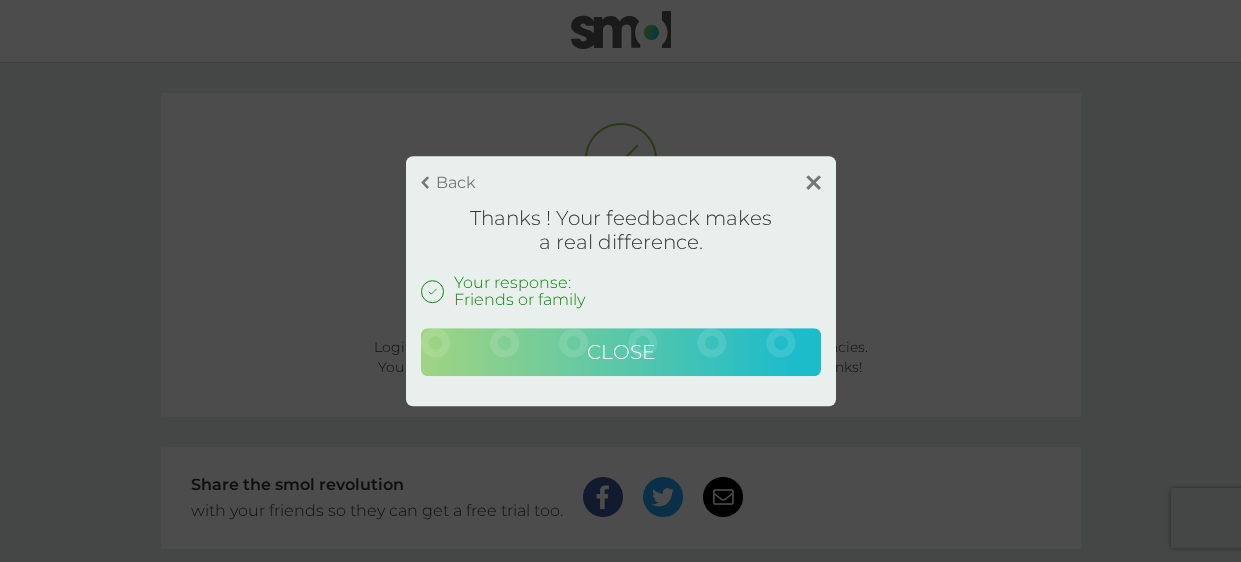 click on "Close" at bounding box center [621, 352] 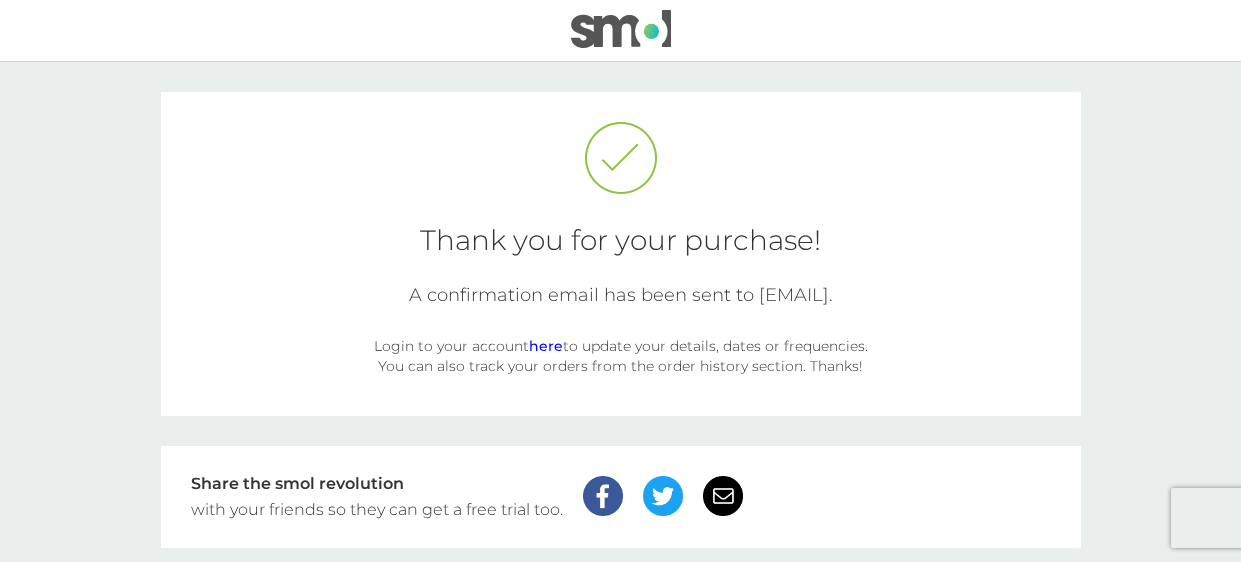 scroll, scrollTop: 0, scrollLeft: 0, axis: both 